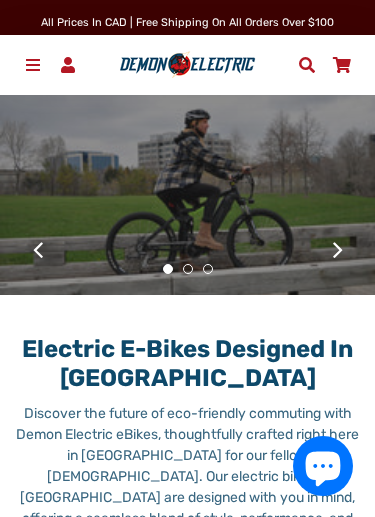 scroll, scrollTop: 0, scrollLeft: 0, axis: both 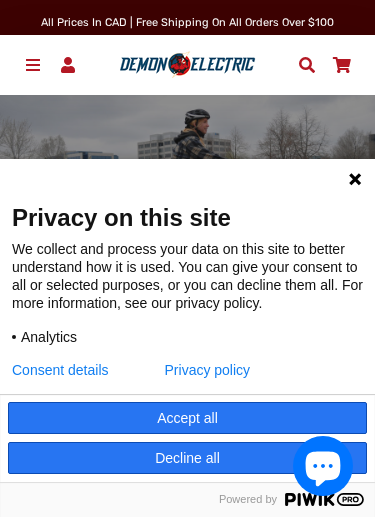 click on "Accept all" at bounding box center [187, 418] 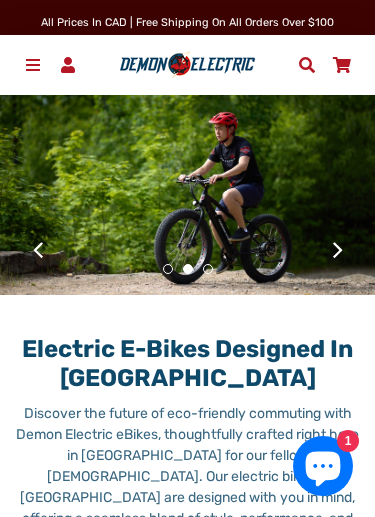 click at bounding box center [33, 65] 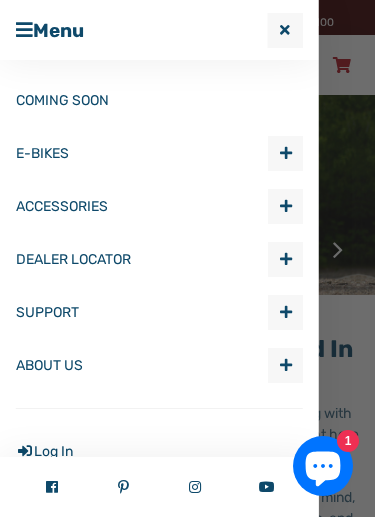 click at bounding box center (285, 206) 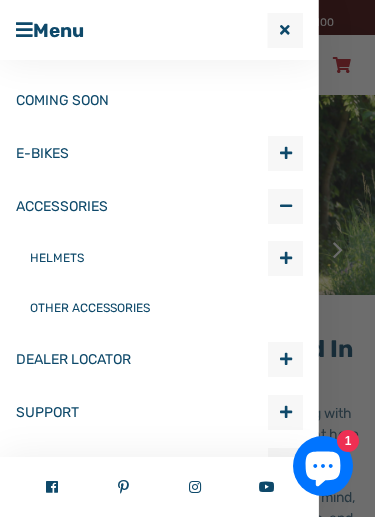 click at bounding box center (285, 258) 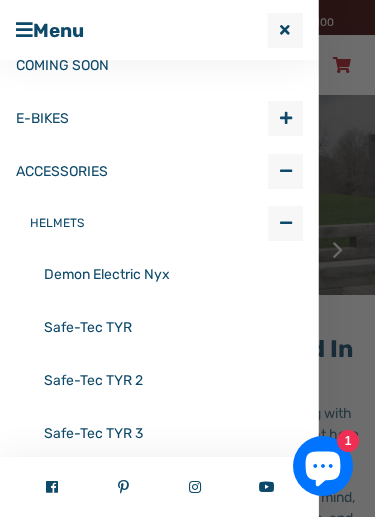 scroll, scrollTop: 33, scrollLeft: 0, axis: vertical 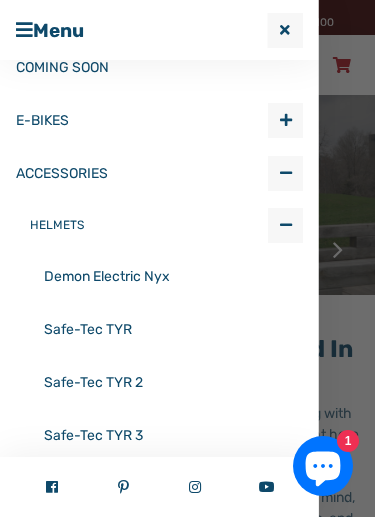 click on "Demon Electric Nyx" at bounding box center (173, 276) 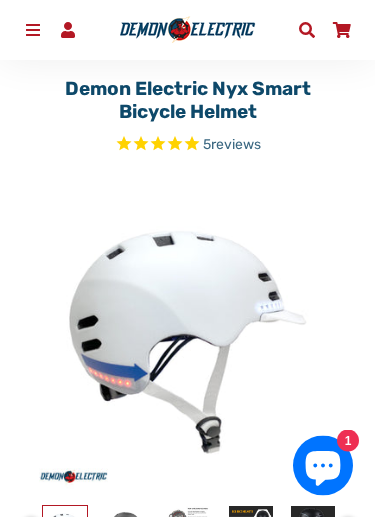 scroll, scrollTop: 118, scrollLeft: 0, axis: vertical 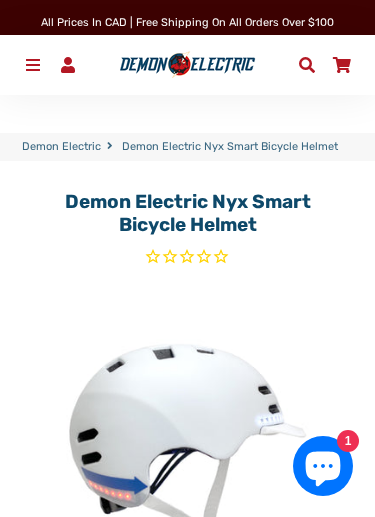 click at bounding box center (33, 65) 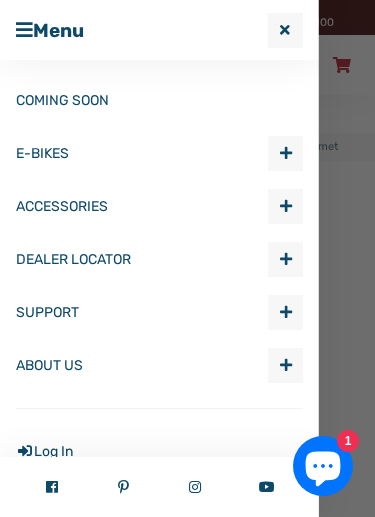click at bounding box center (285, 206) 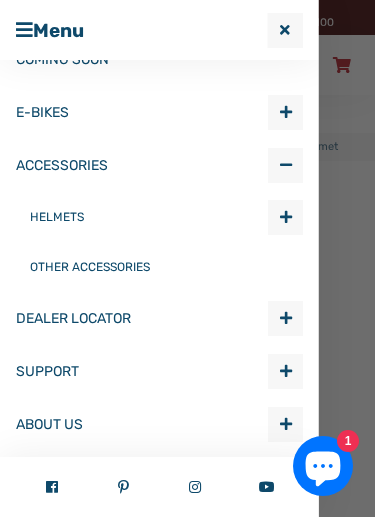 scroll, scrollTop: 47, scrollLeft: 0, axis: vertical 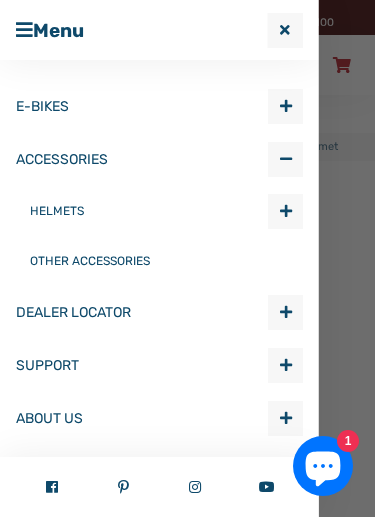 click on "OTHER ACCESSORIES" at bounding box center [166, 261] 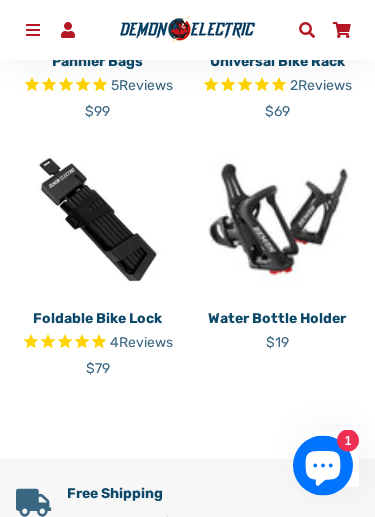 scroll, scrollTop: 650, scrollLeft: 0, axis: vertical 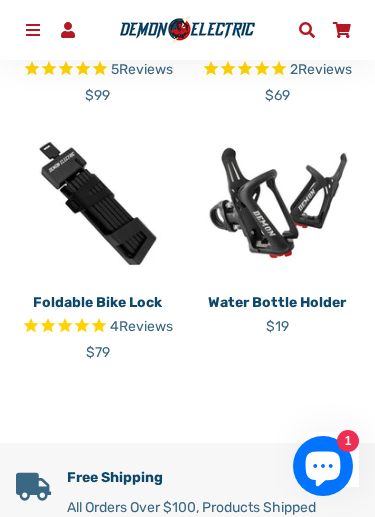 click at bounding box center [98, 204] 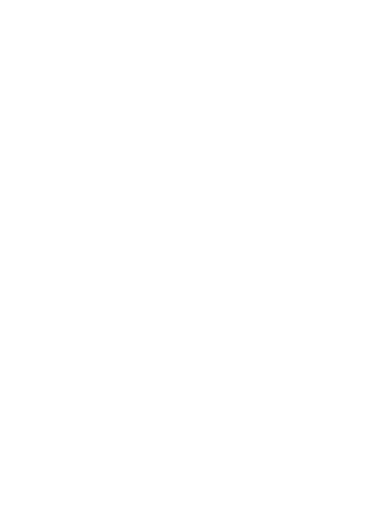 select on "******" 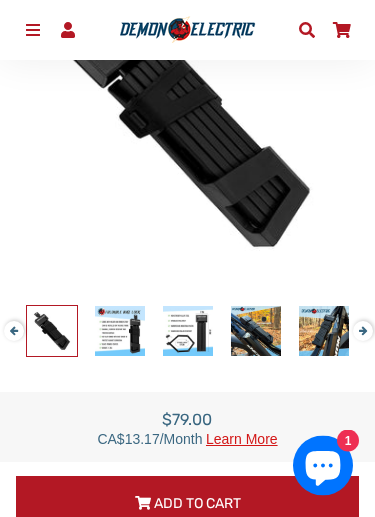 scroll, scrollTop: 322, scrollLeft: 0, axis: vertical 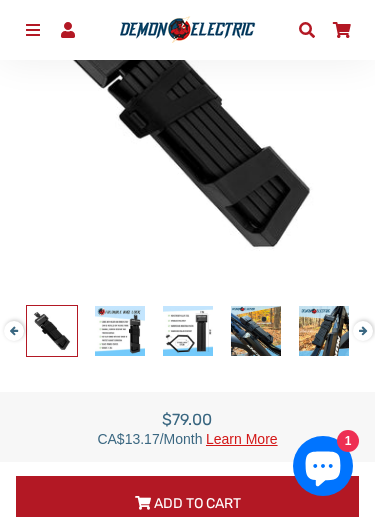 click at bounding box center (120, 331) 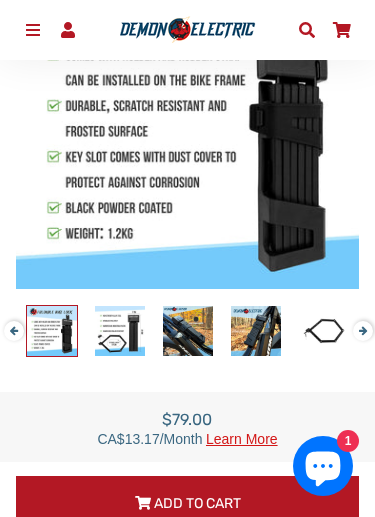 click at bounding box center [120, 331] 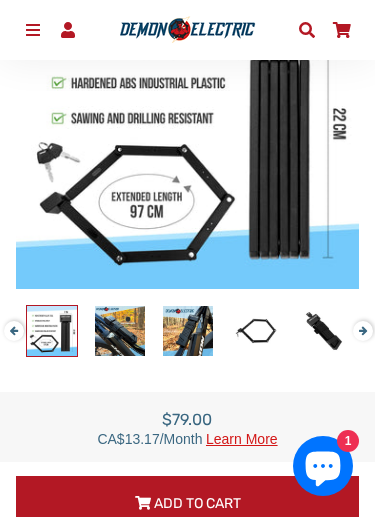 click at bounding box center (120, 331) 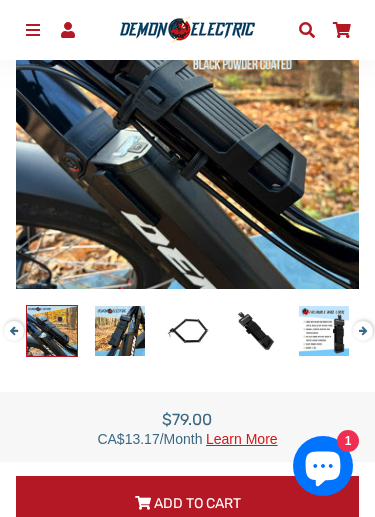 click at bounding box center [120, 331] 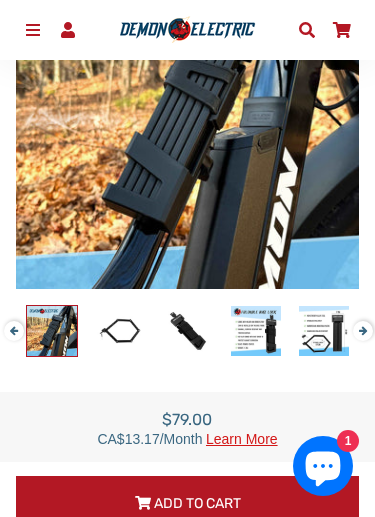 click at bounding box center (120, 331) 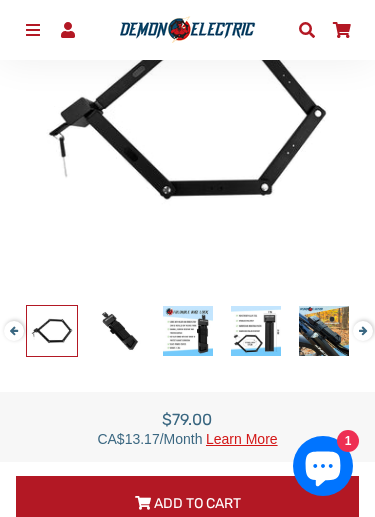 click at bounding box center (120, 331) 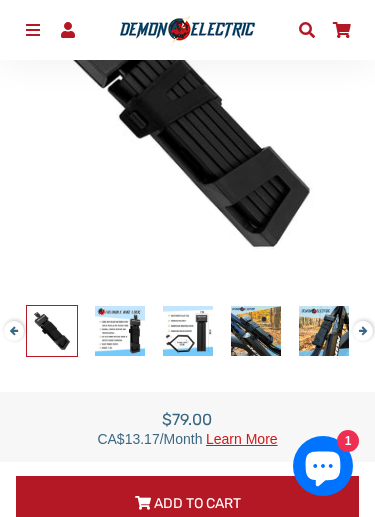 click at bounding box center (120, 331) 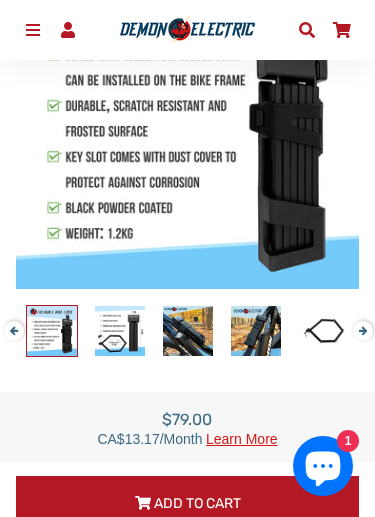 click at bounding box center (120, 331) 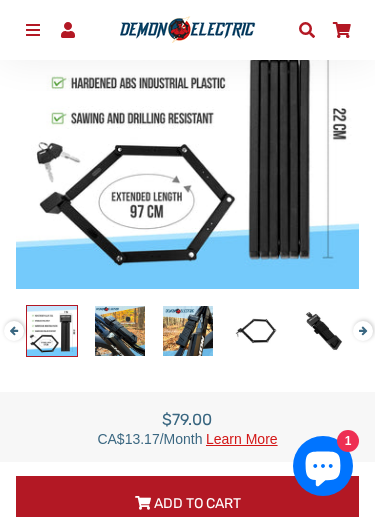 click at bounding box center (120, 331) 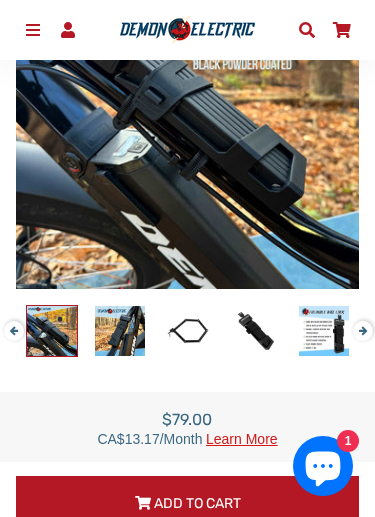 click at bounding box center (188, 331) 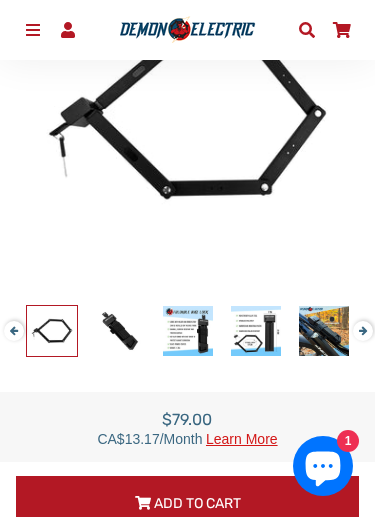 click at bounding box center (188, 331) 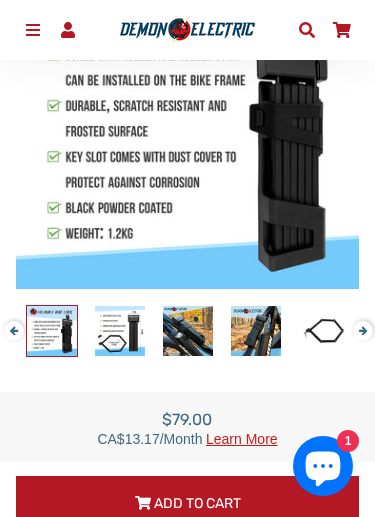 click at bounding box center [120, 331] 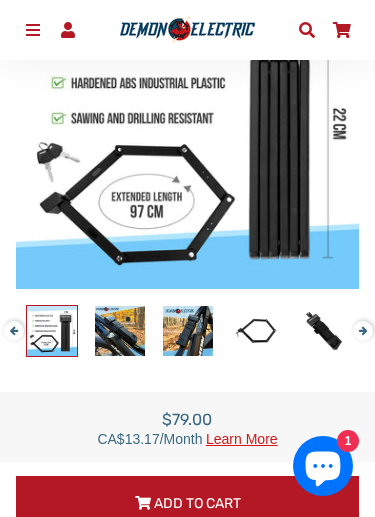 click at bounding box center (120, 331) 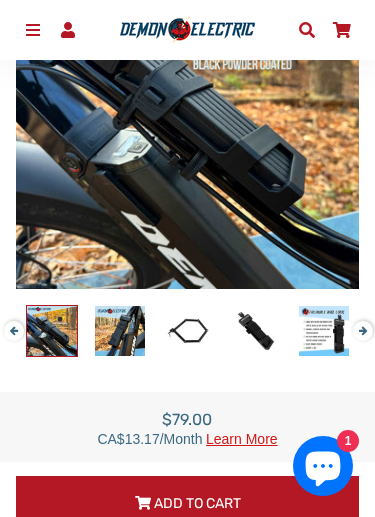 click at bounding box center (188, 331) 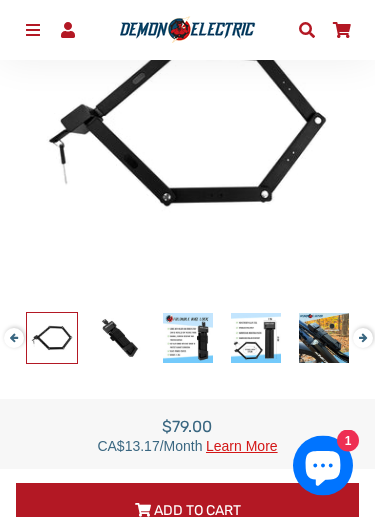 scroll, scrollTop: 315, scrollLeft: 0, axis: vertical 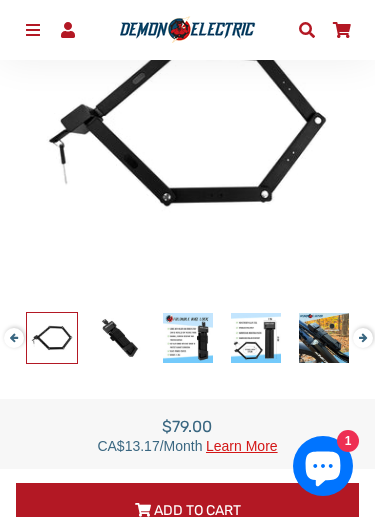 click at bounding box center [120, 338] 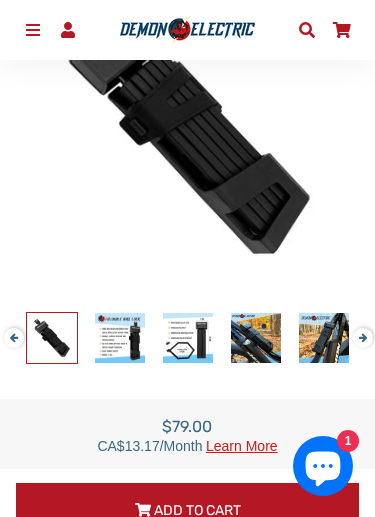click at bounding box center [188, 338] 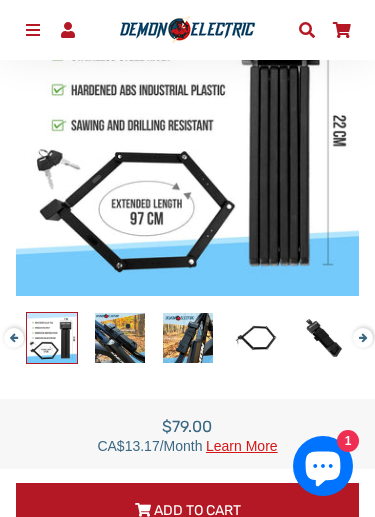 click at bounding box center (120, 338) 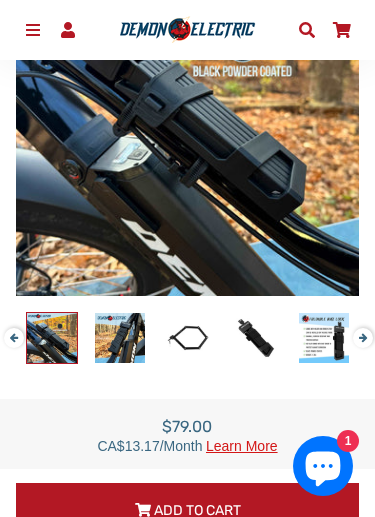 click at bounding box center [120, 338] 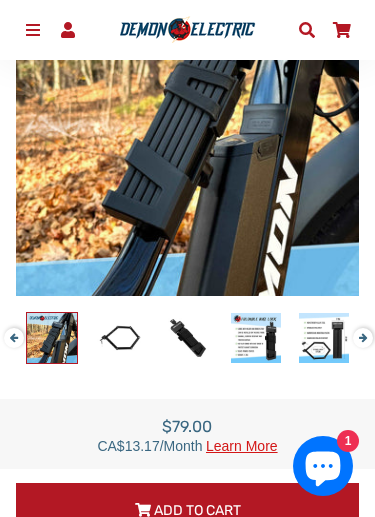 click at bounding box center [120, 338] 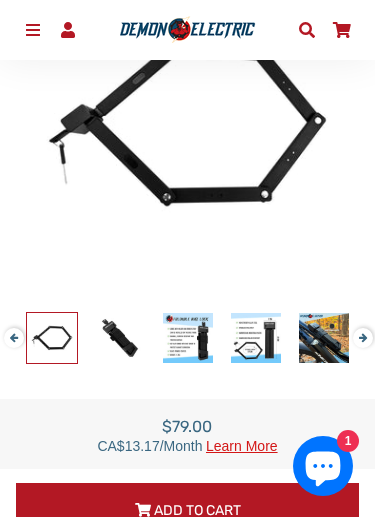 click at bounding box center (120, 338) 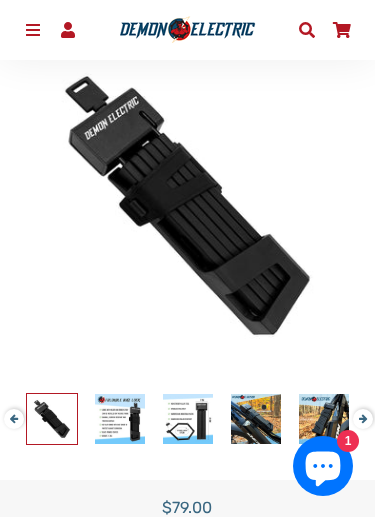 scroll, scrollTop: 0, scrollLeft: 0, axis: both 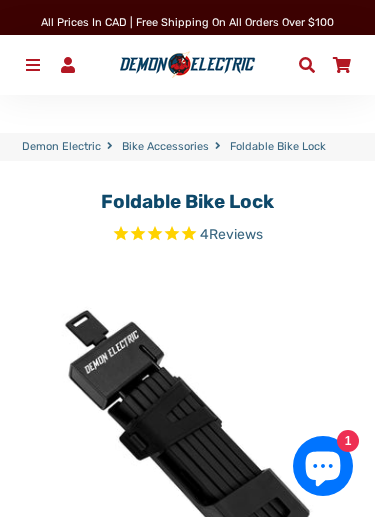click at bounding box center [33, 65] 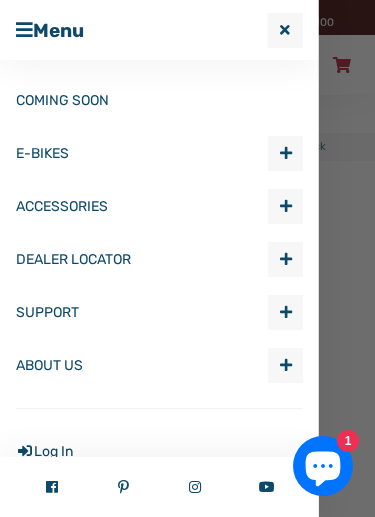 click on "Expand submenu
ACCESSORIES" at bounding box center (285, 206) 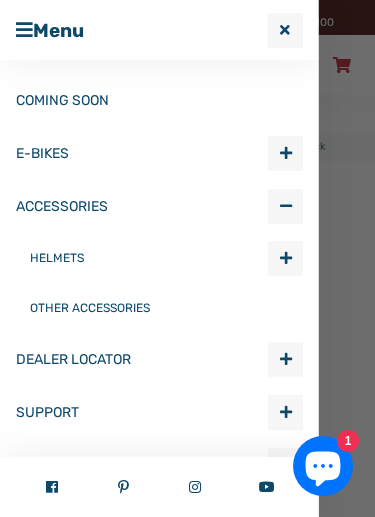 click on "OTHER ACCESSORIES" at bounding box center [166, 308] 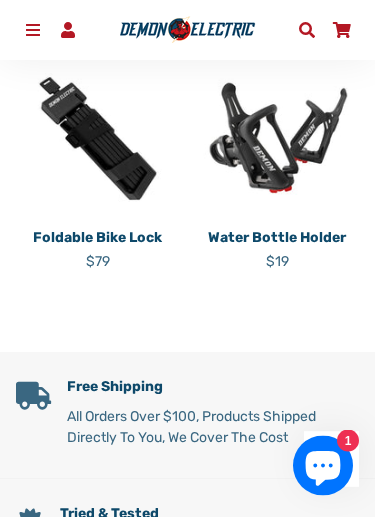 scroll, scrollTop: 715, scrollLeft: 0, axis: vertical 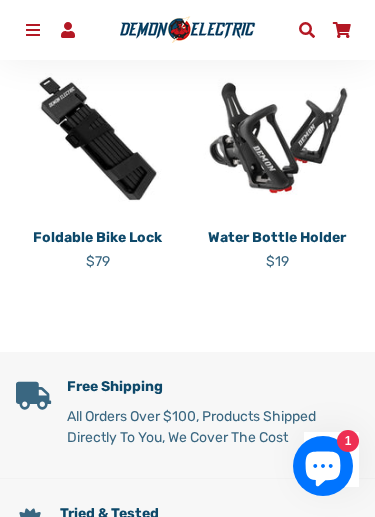 click at bounding box center [98, 139] 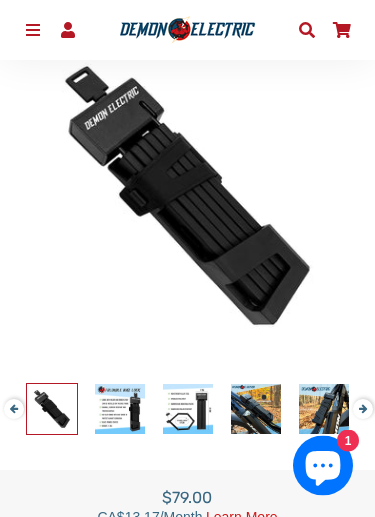 scroll, scrollTop: 244, scrollLeft: 0, axis: vertical 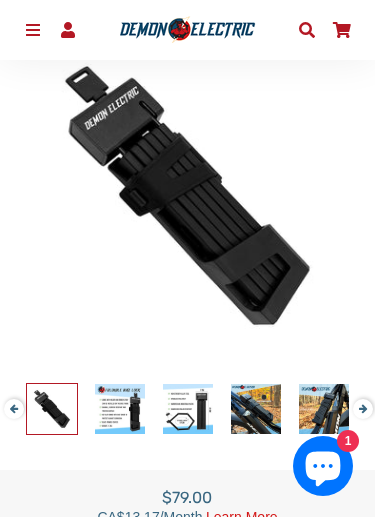 click at bounding box center (256, 409) 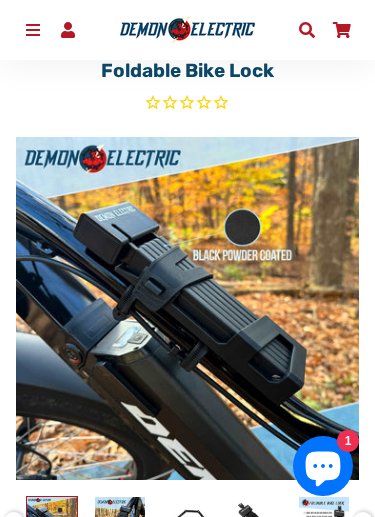 scroll, scrollTop: 126, scrollLeft: 0, axis: vertical 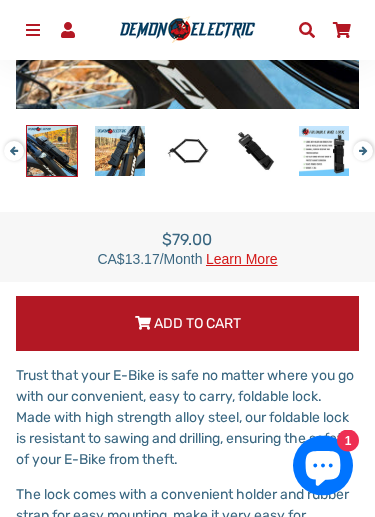 click on "Add to Cart" at bounding box center [187, 324] 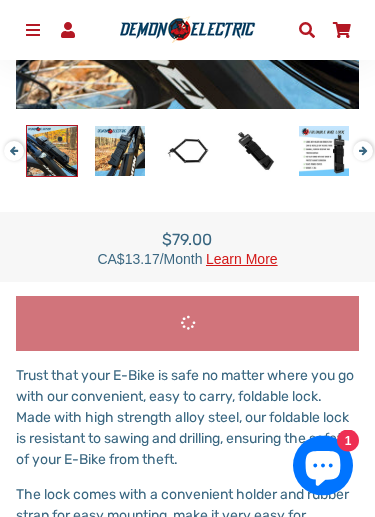 scroll, scrollTop: 502, scrollLeft: 0, axis: vertical 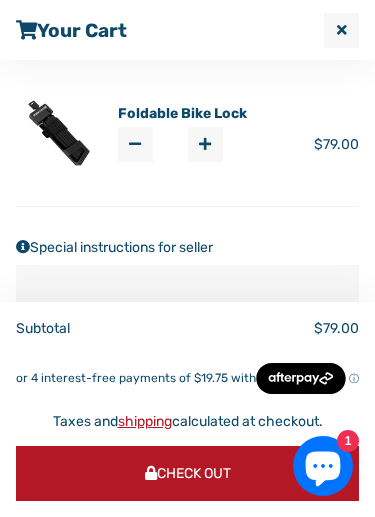 click on "+" at bounding box center (205, 144) 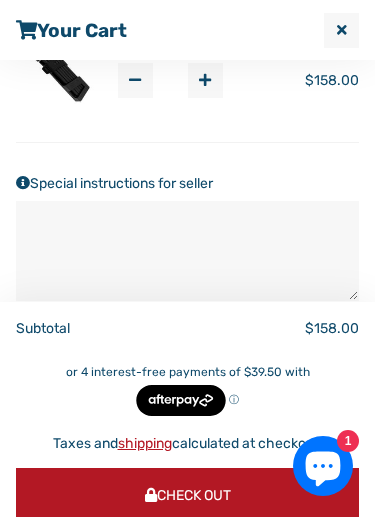 scroll, scrollTop: 63, scrollLeft: 0, axis: vertical 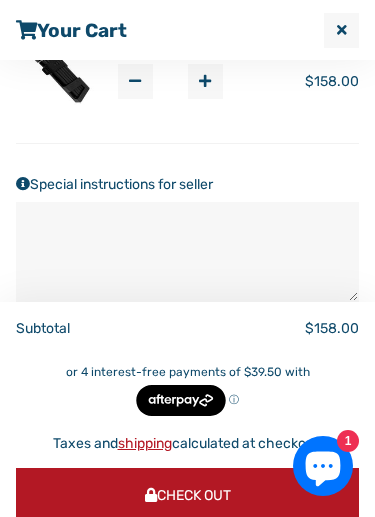 click on "Check Out" at bounding box center [188, 495] 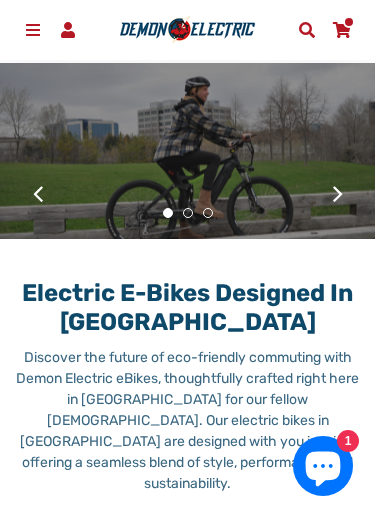 scroll, scrollTop: 0, scrollLeft: 0, axis: both 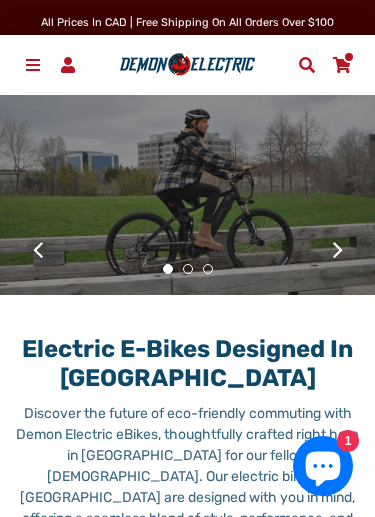 click at bounding box center (349, 57) 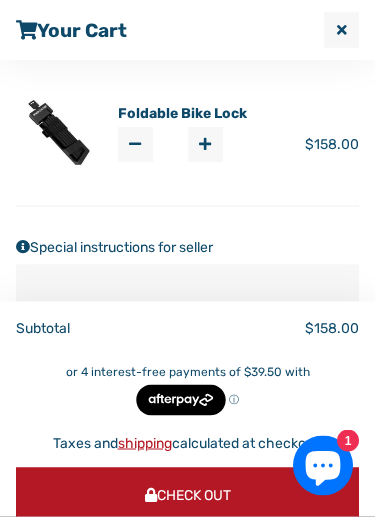 scroll, scrollTop: 107, scrollLeft: 0, axis: vertical 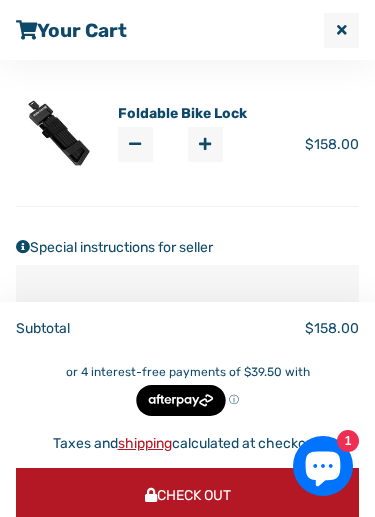 click on "Check Out" at bounding box center [188, 495] 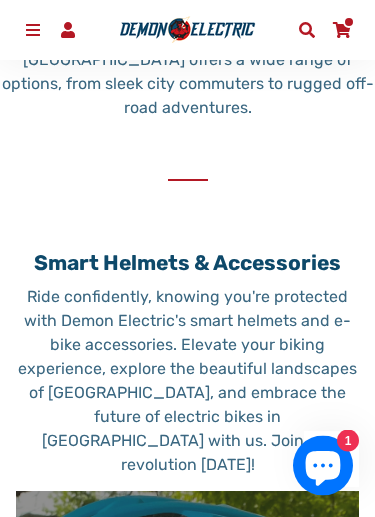 scroll, scrollTop: 635, scrollLeft: 0, axis: vertical 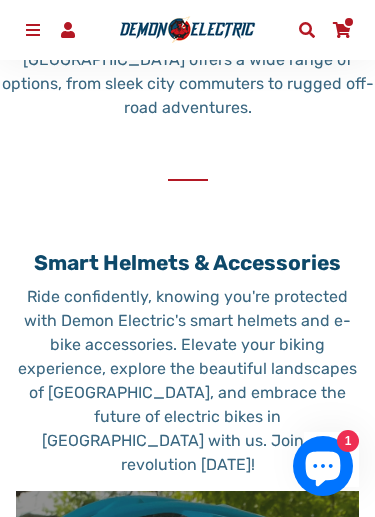 click at bounding box center (349, 21) 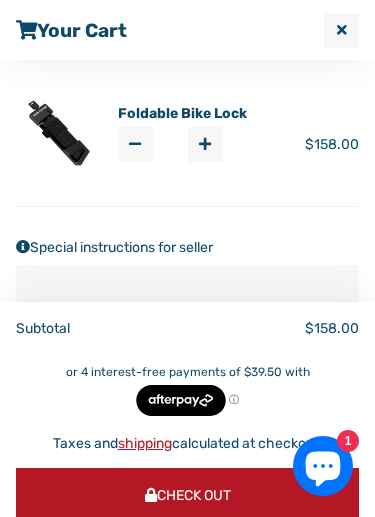 click 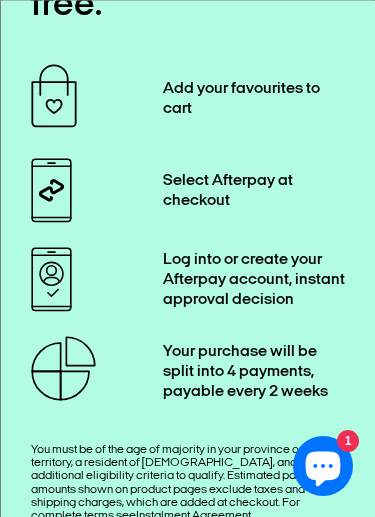 scroll, scrollTop: 185, scrollLeft: 0, axis: vertical 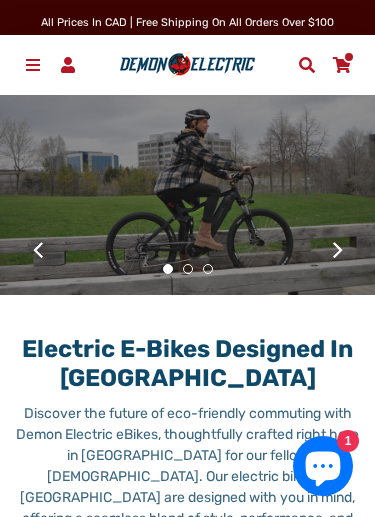 click at bounding box center (349, 57) 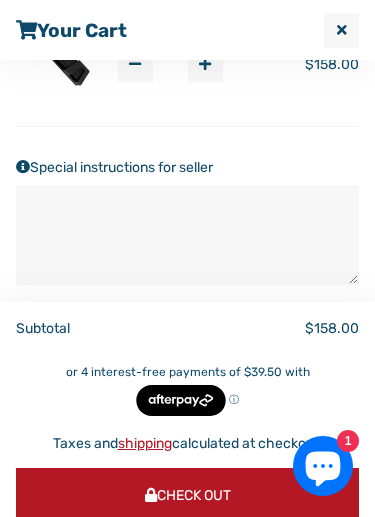scroll, scrollTop: 79, scrollLeft: 0, axis: vertical 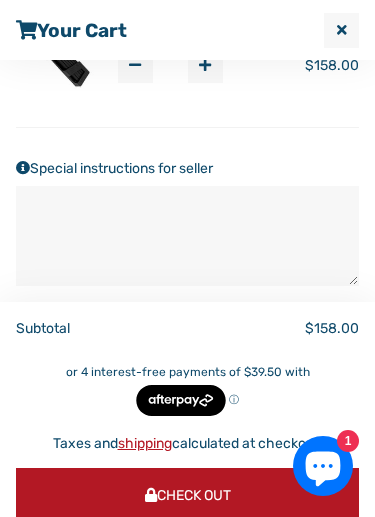 click 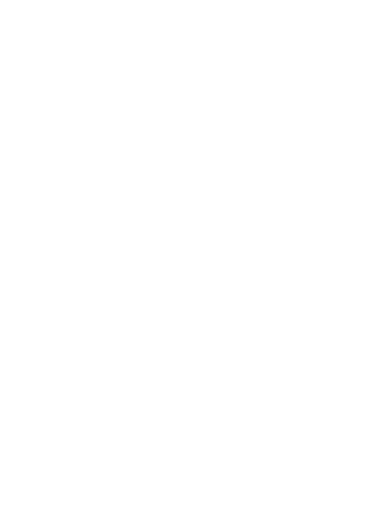 scroll, scrollTop: 0, scrollLeft: 0, axis: both 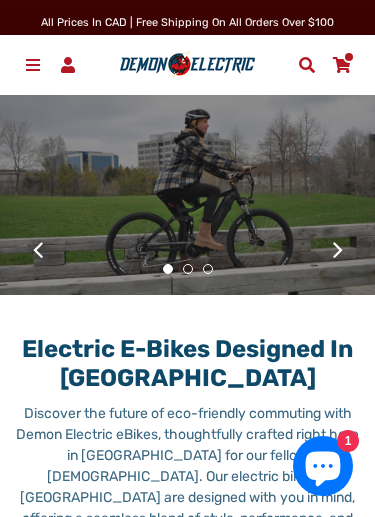 click on "Cart" at bounding box center [341, 65] 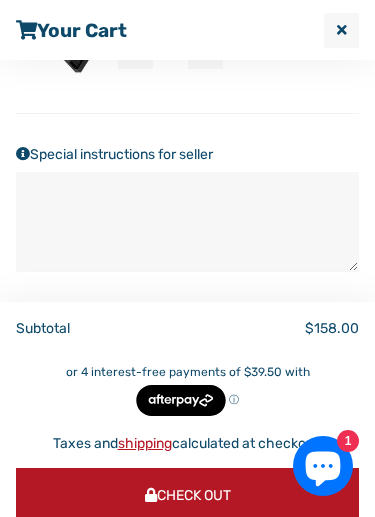 scroll, scrollTop: 93, scrollLeft: 0, axis: vertical 